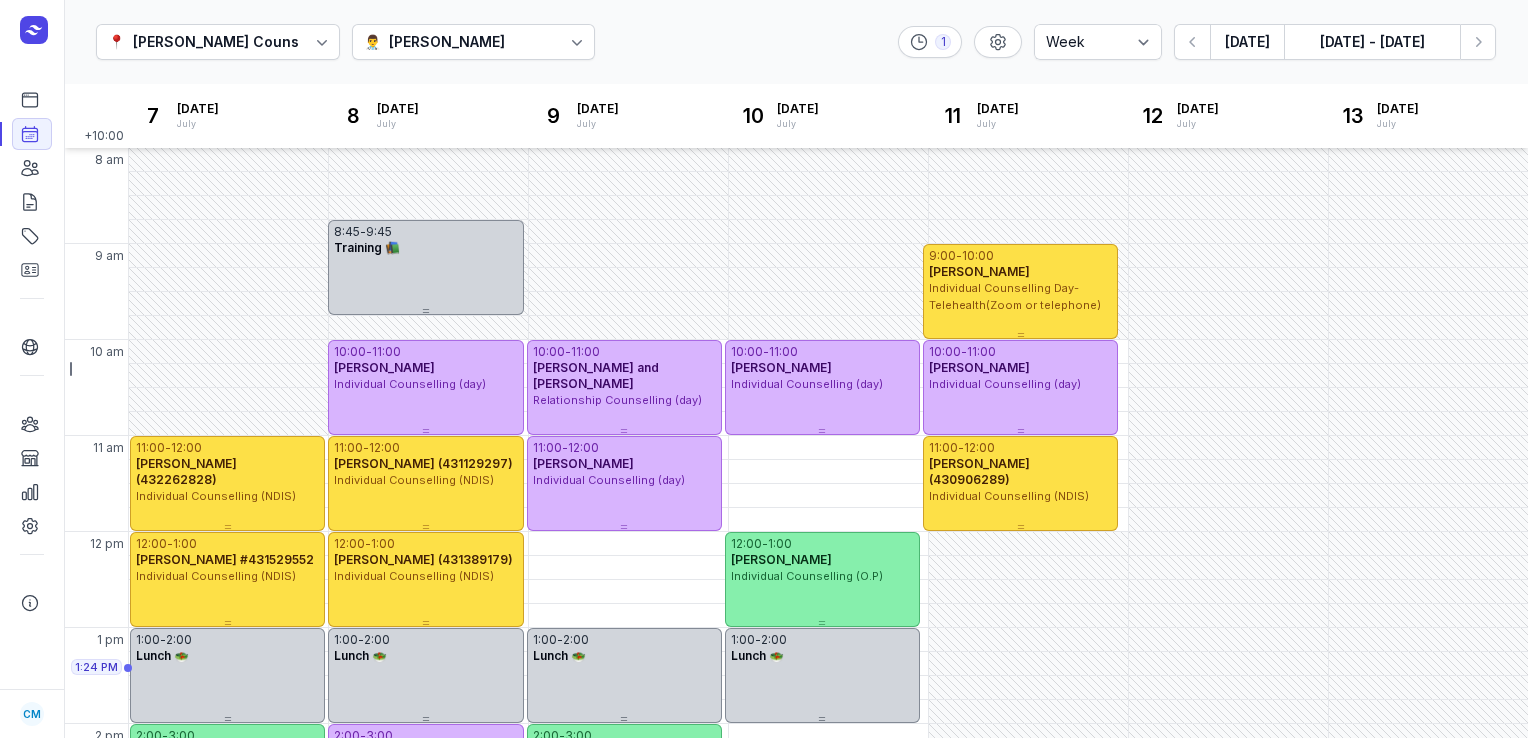 select on "week" 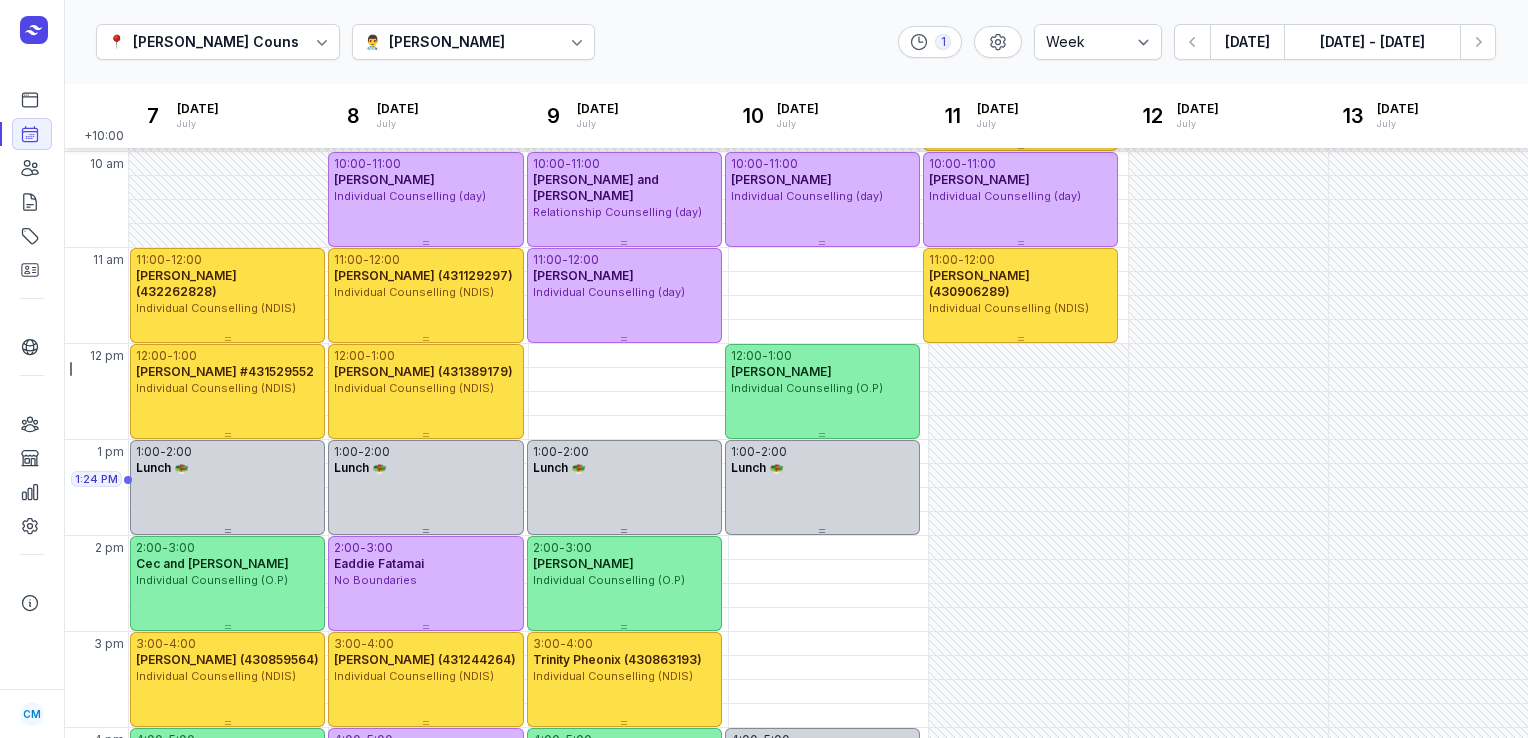 click on "👨‍⚕️ [PERSON_NAME]" at bounding box center (474, 42) 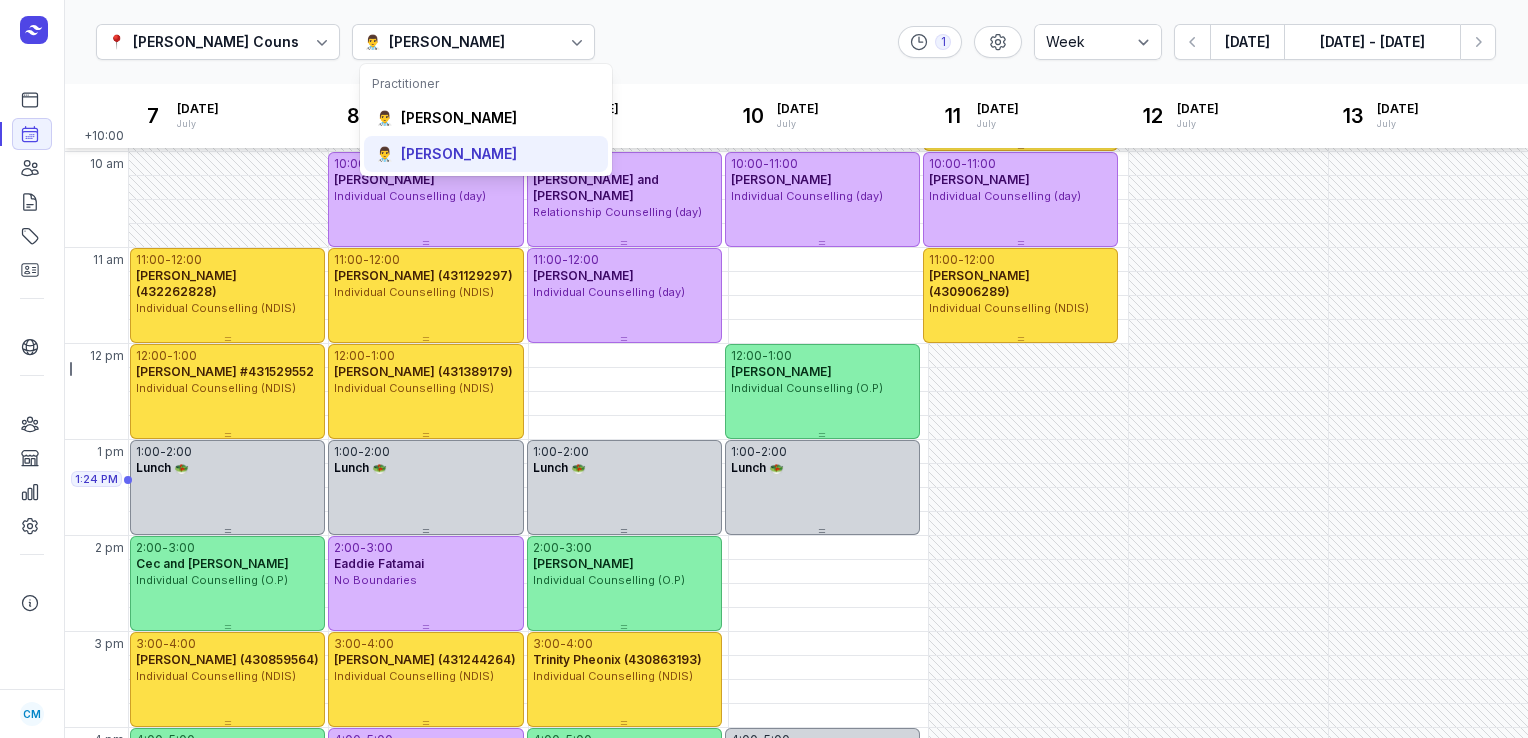 click on "[PERSON_NAME]" at bounding box center (459, 154) 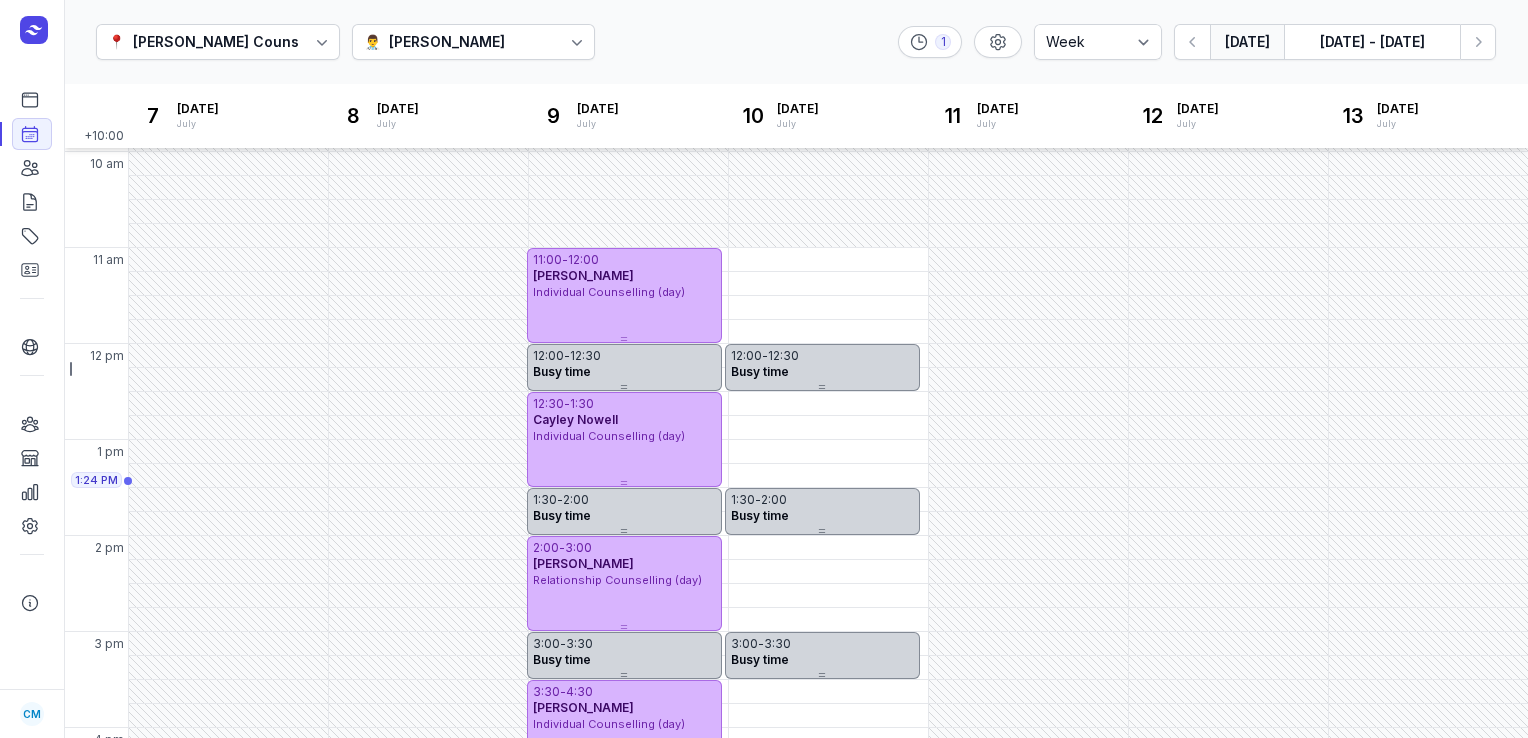 click on "[DATE]" at bounding box center [1247, 42] 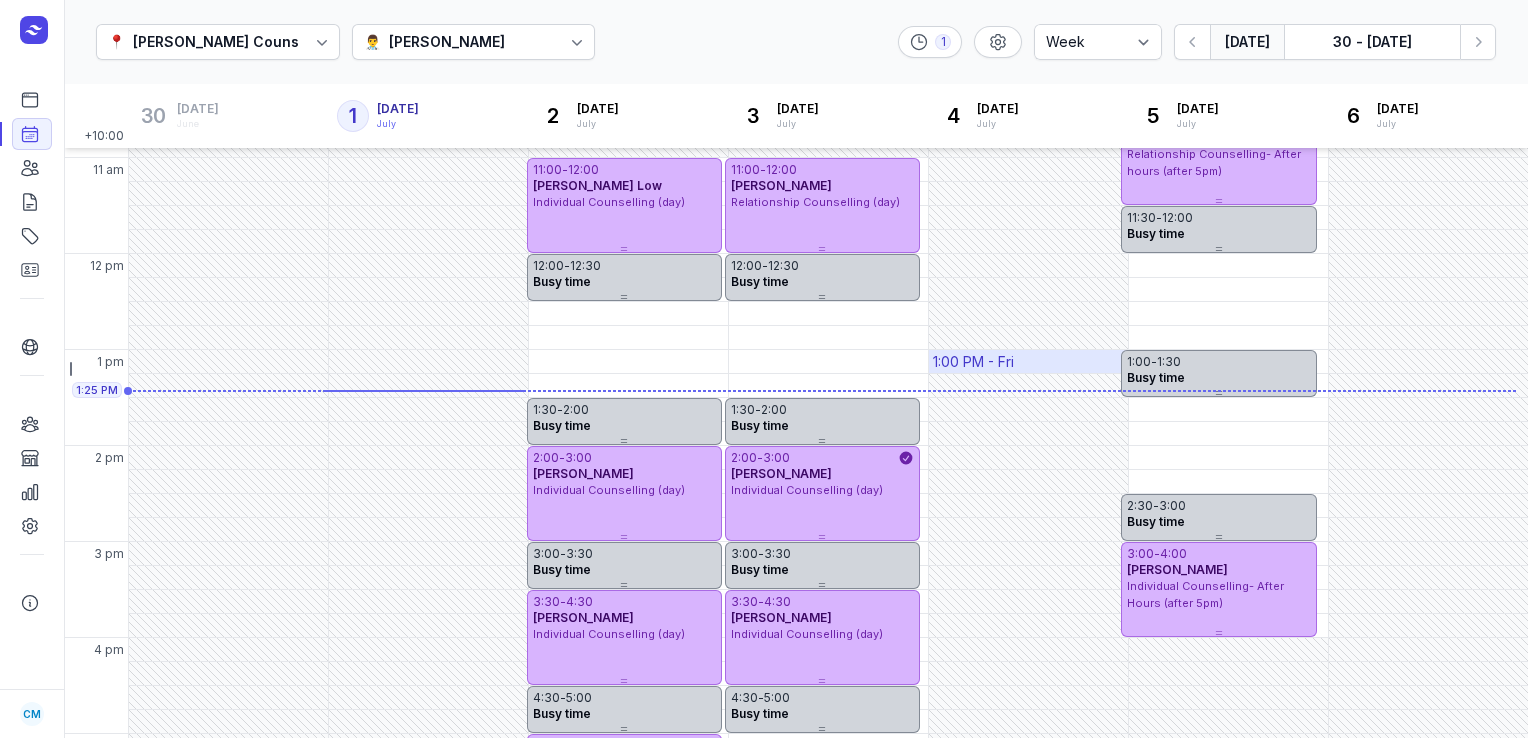 scroll, scrollTop: 277, scrollLeft: 0, axis: vertical 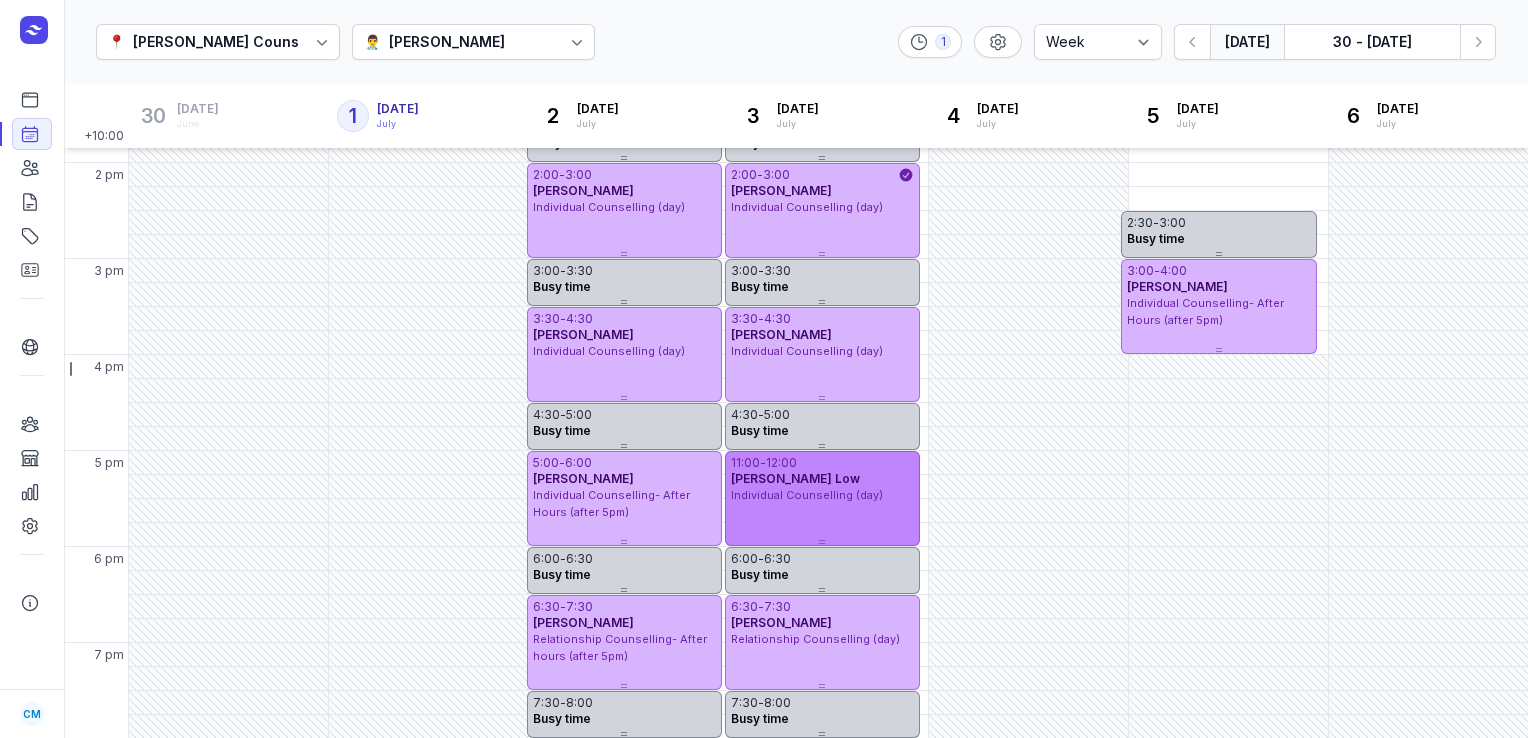 drag, startPoint x: 653, startPoint y: 227, endPoint x: 812, endPoint y: 538, distance: 349.28784 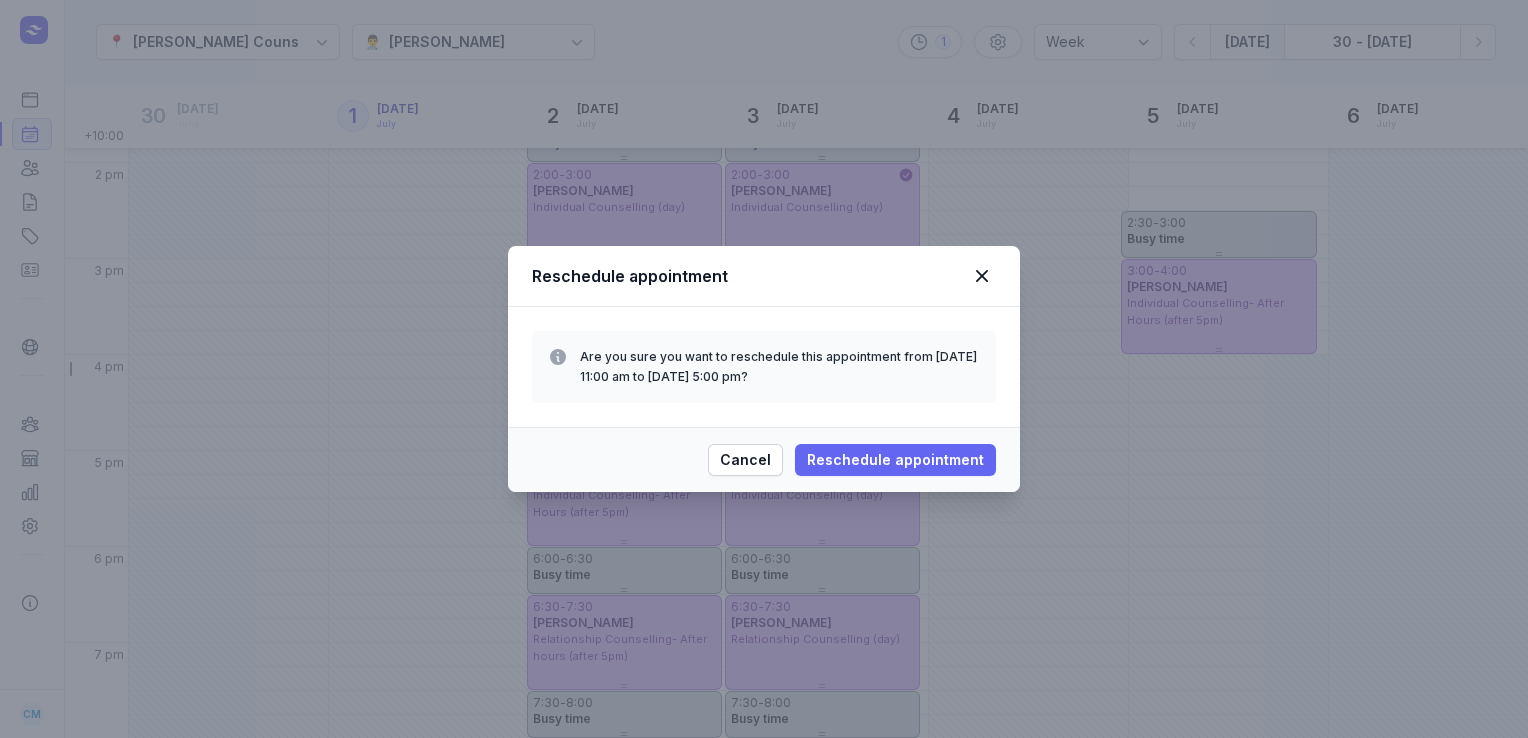 click on "Reschedule appointment" at bounding box center [895, 460] 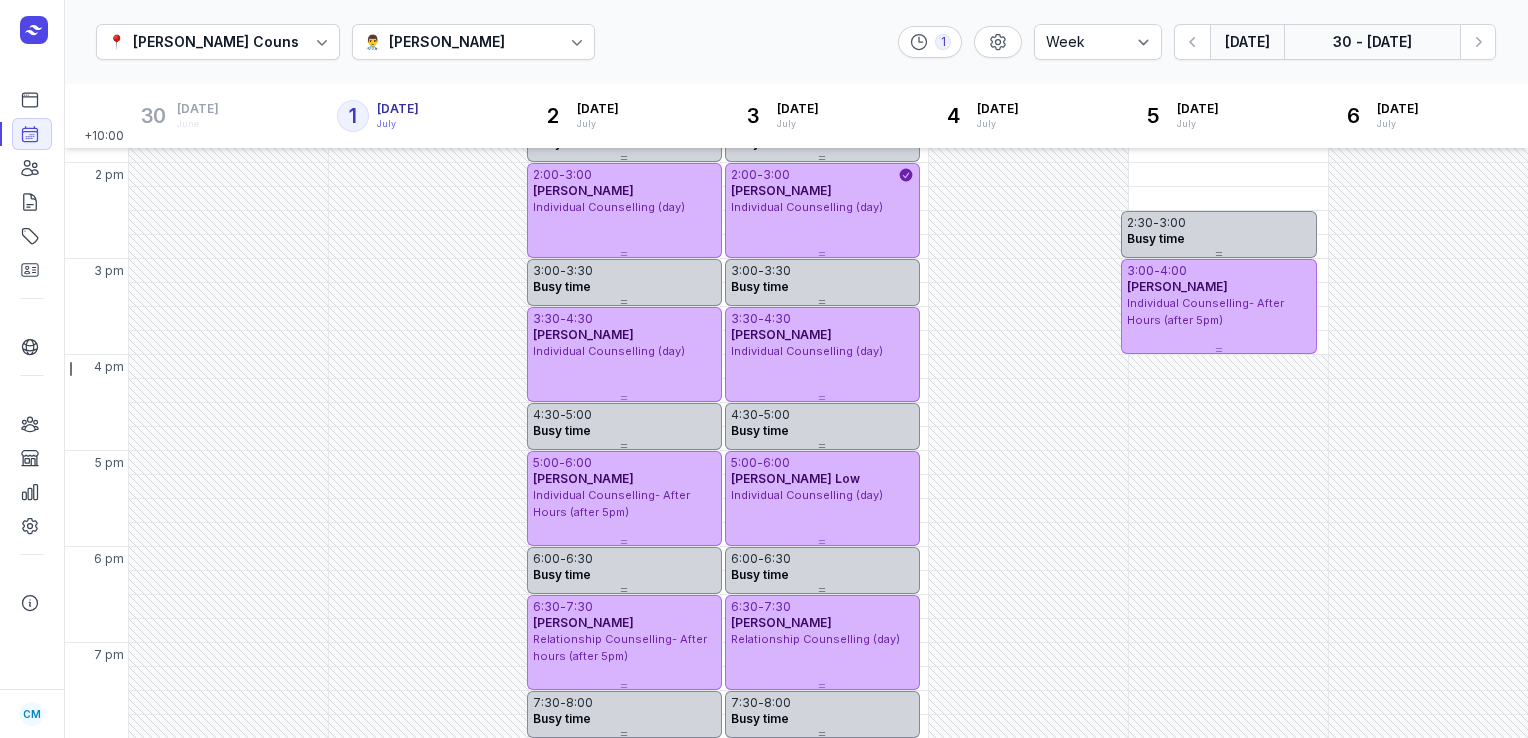 click on "30 - [DATE]" 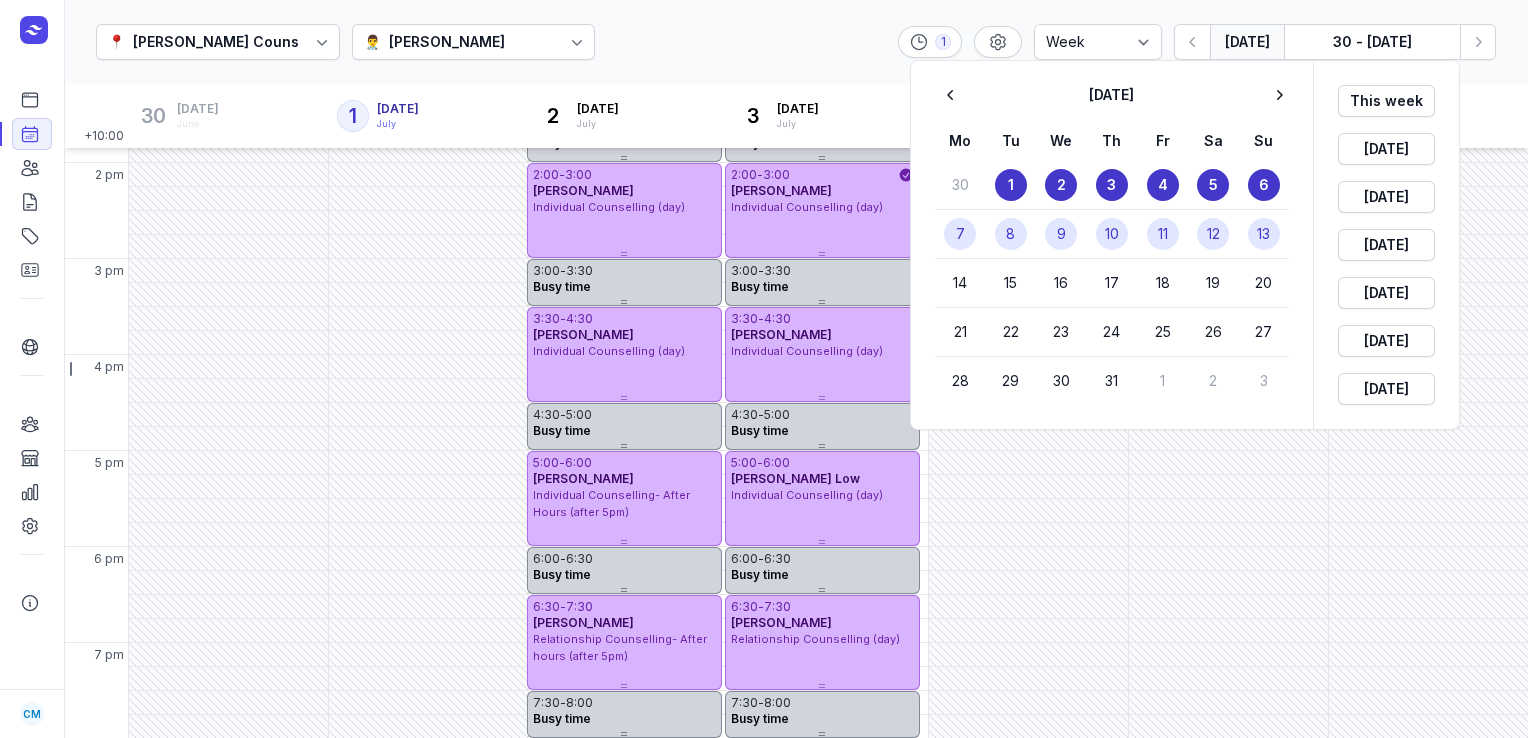 click on "10" at bounding box center (1112, 234) 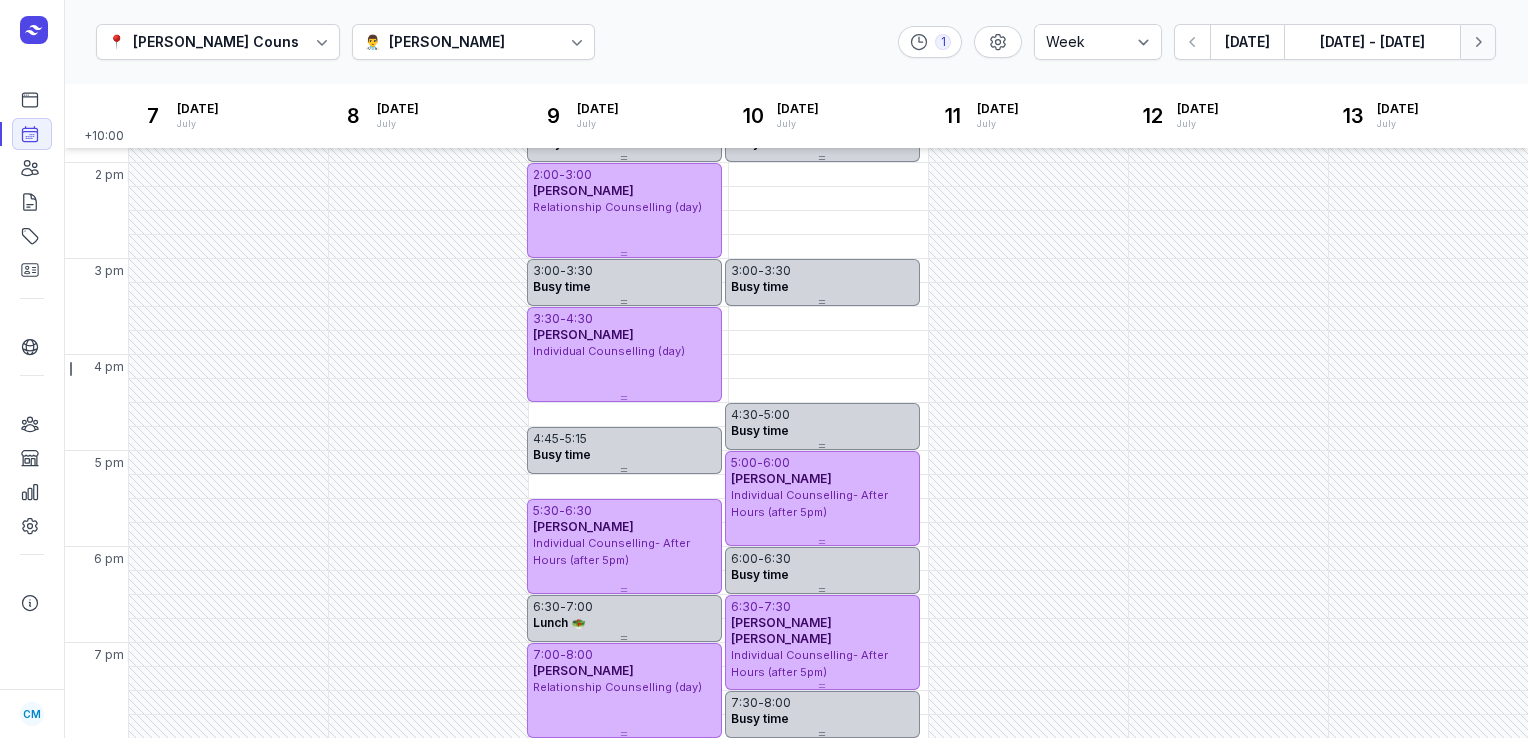 click 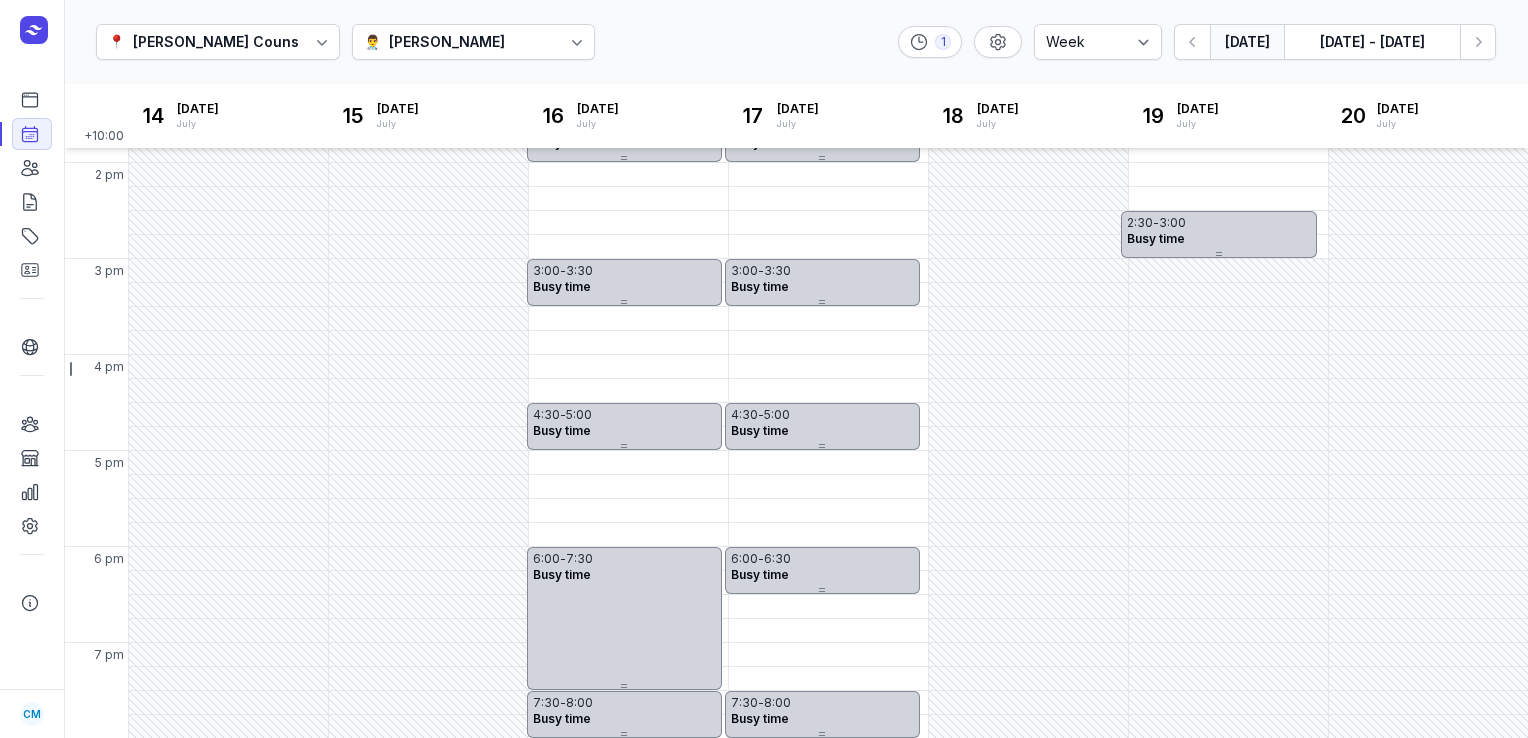 click on "[DATE]" at bounding box center [1247, 42] 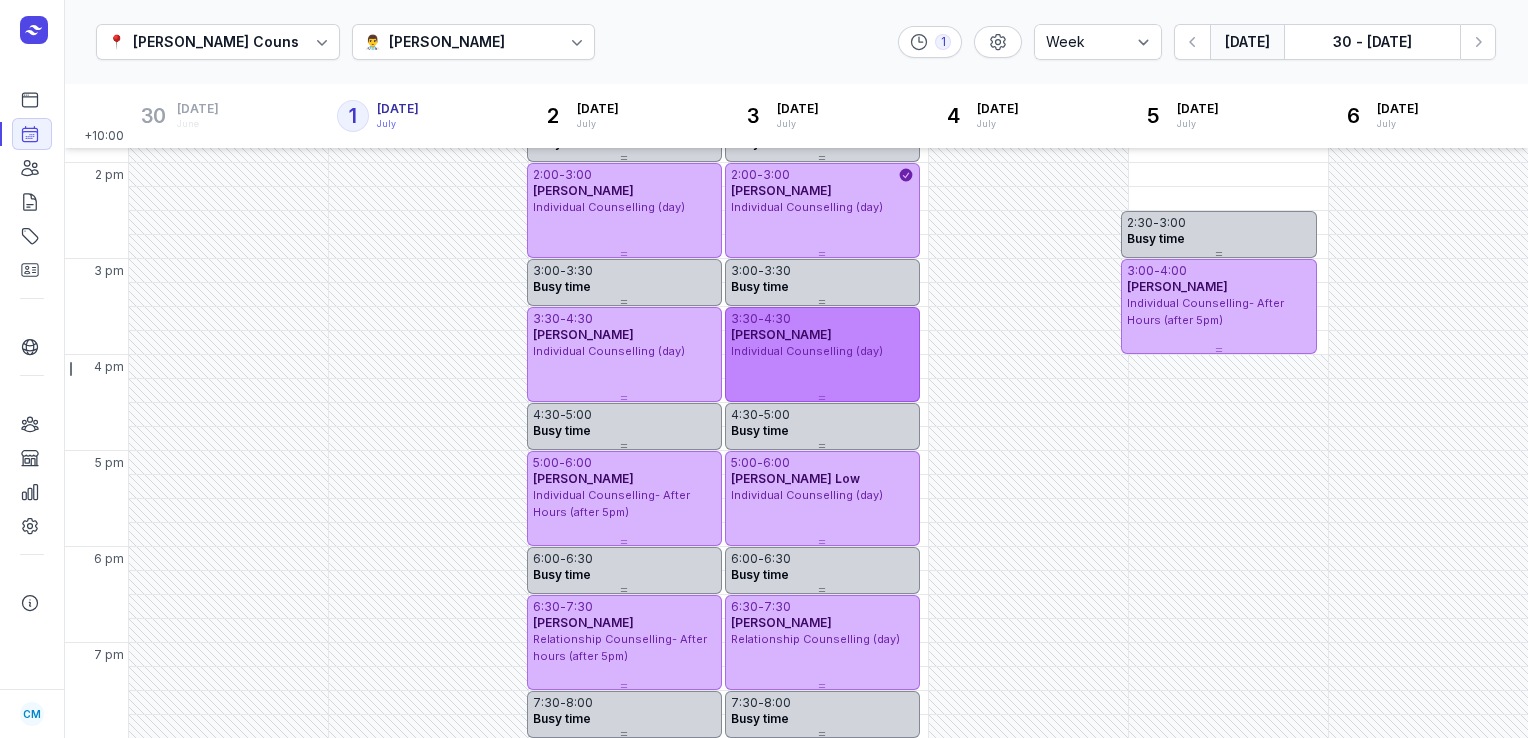click on "[PERSON_NAME]" at bounding box center (781, 334) 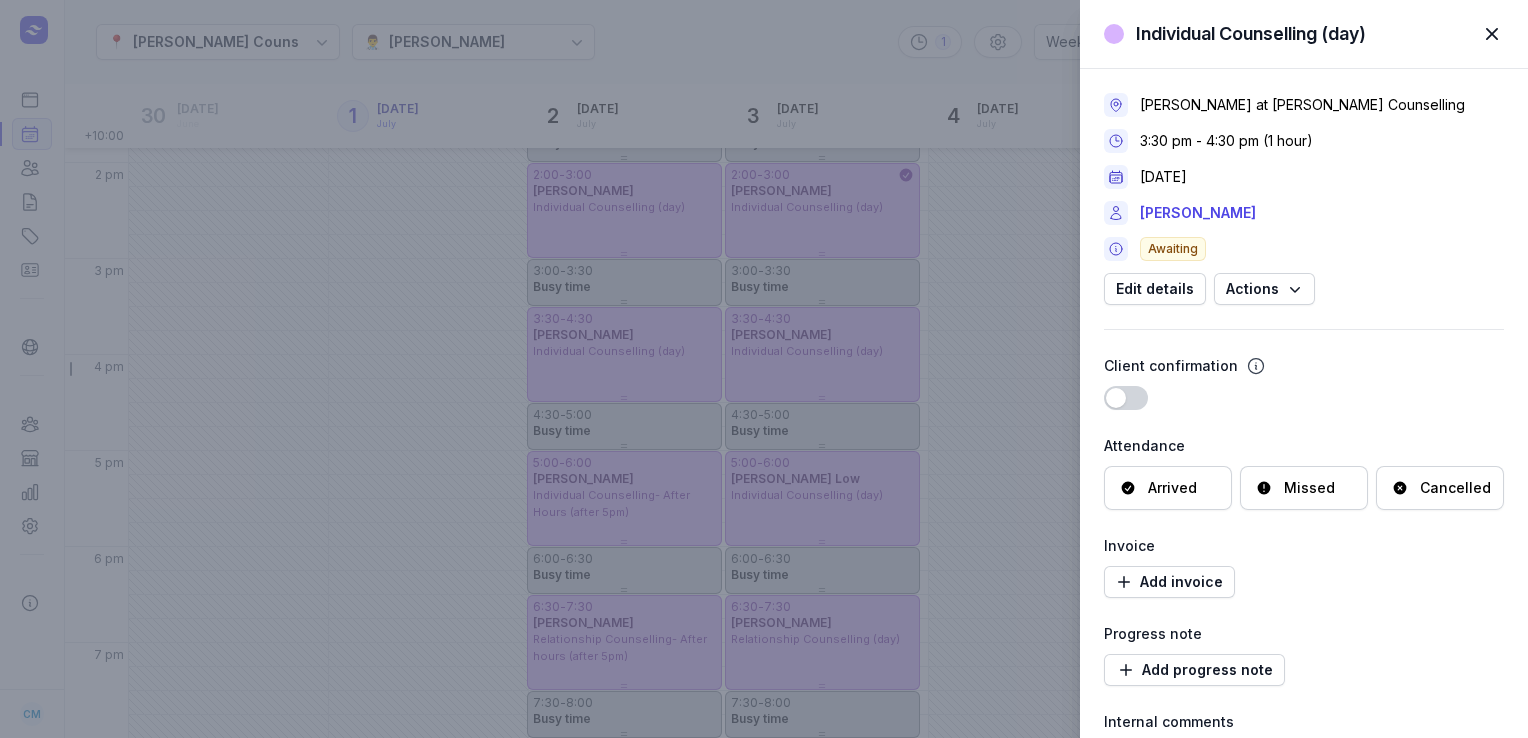 click on "Cancelled" 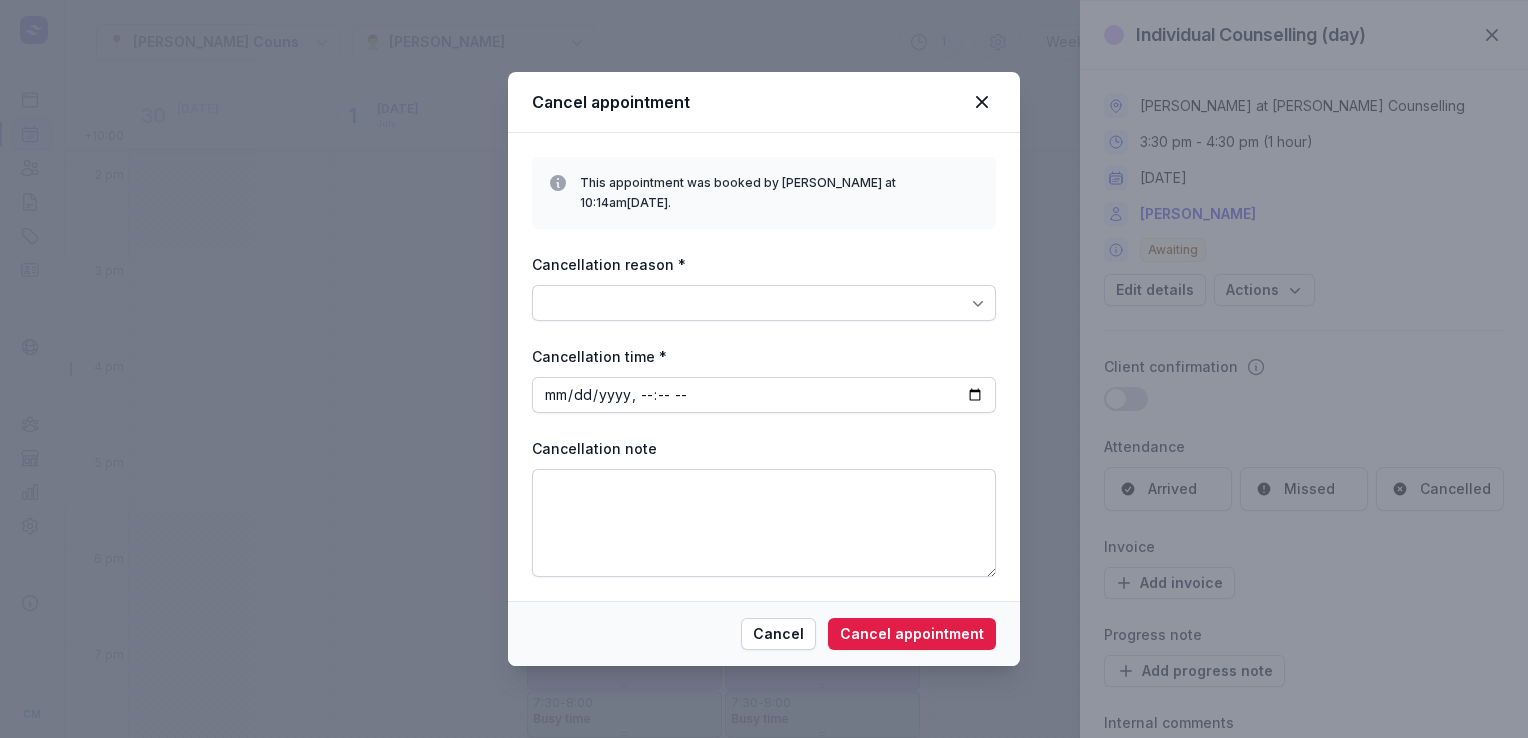 click at bounding box center (764, 303) 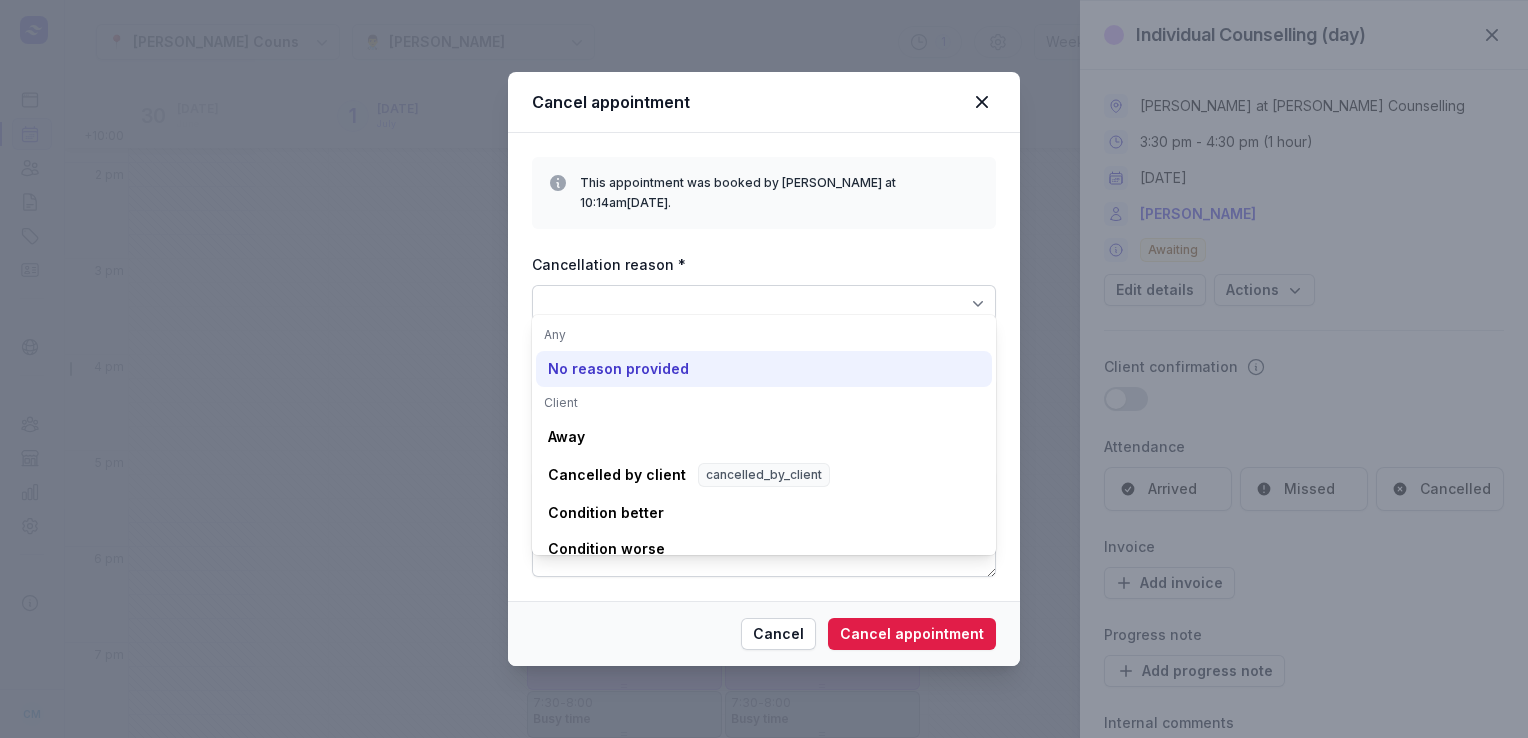click on "No reason provided" at bounding box center [618, 369] 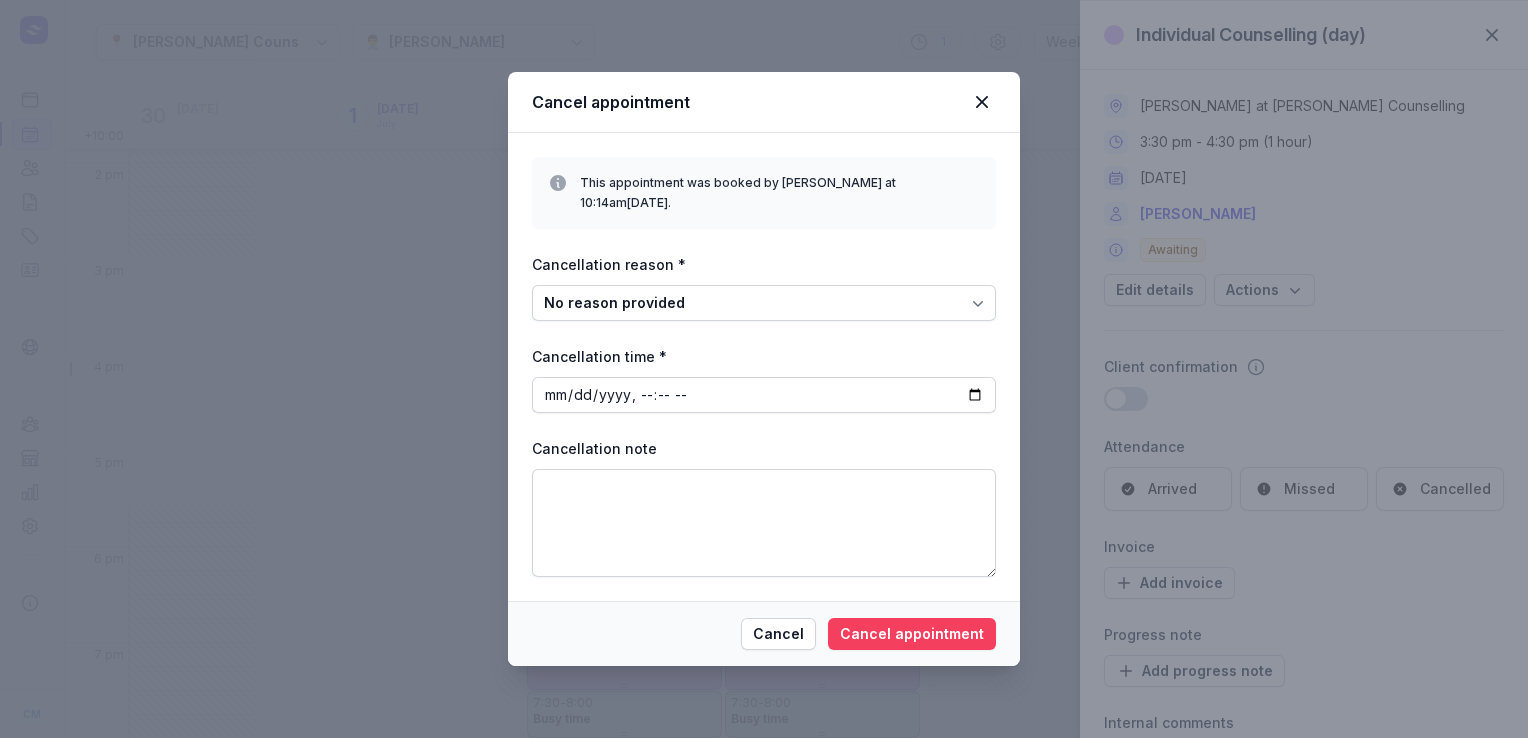 click on "Cancel appointment" at bounding box center [912, 634] 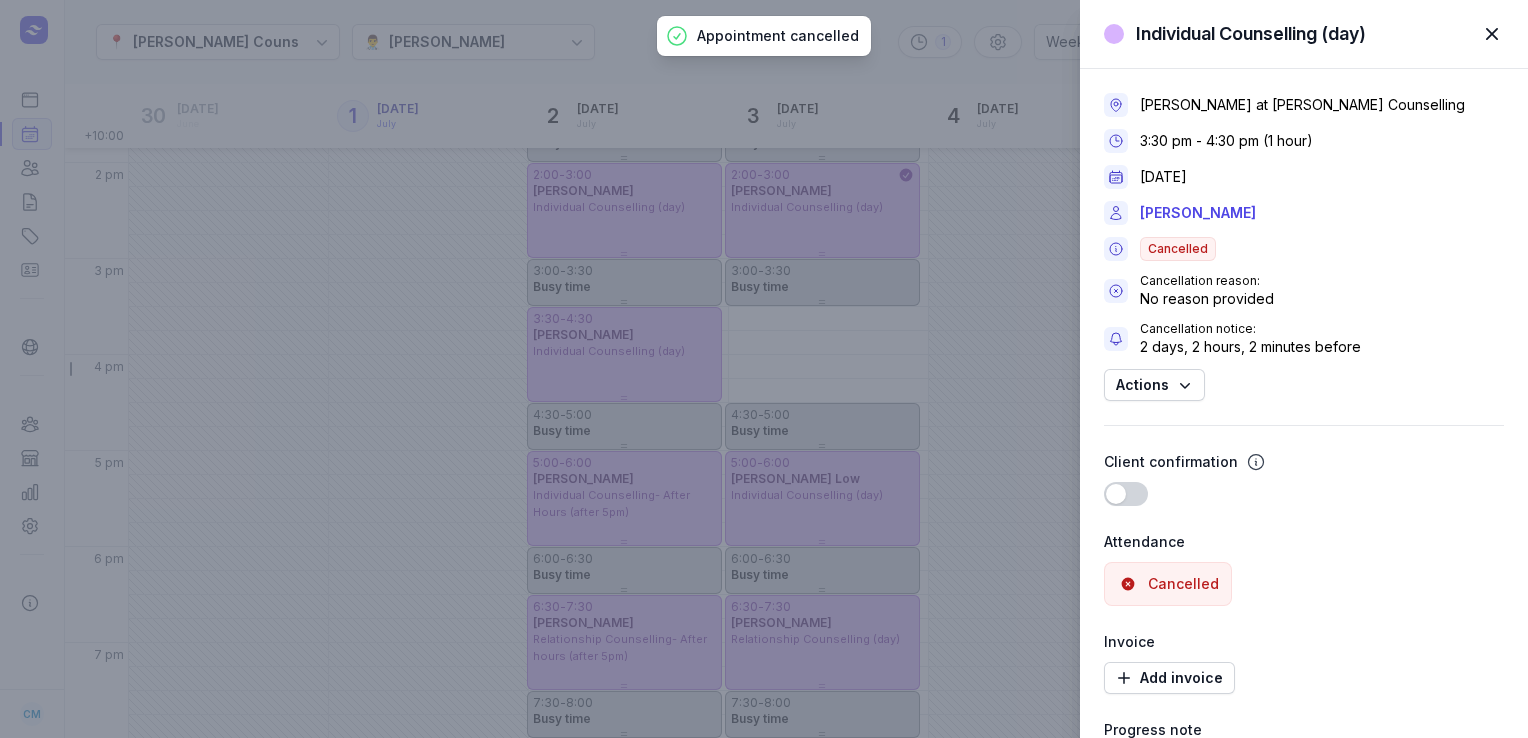 click on "Individual Counselling (day) Close panel [PERSON_NAME] at [PERSON_NAME] Counselling 3:30 pm - 4:30 pm (1 hour) [DATE] [PERSON_NAME] Cancelled Cancellation reason: No reason provided Cancellation notice: 2 days, 2 hours, 2 minutes before  Actions  Client confirmation Use setting Attendance Cancelled Invoice  Add invoice  Progress note  Add progress note  Internal comments" at bounding box center [764, 369] 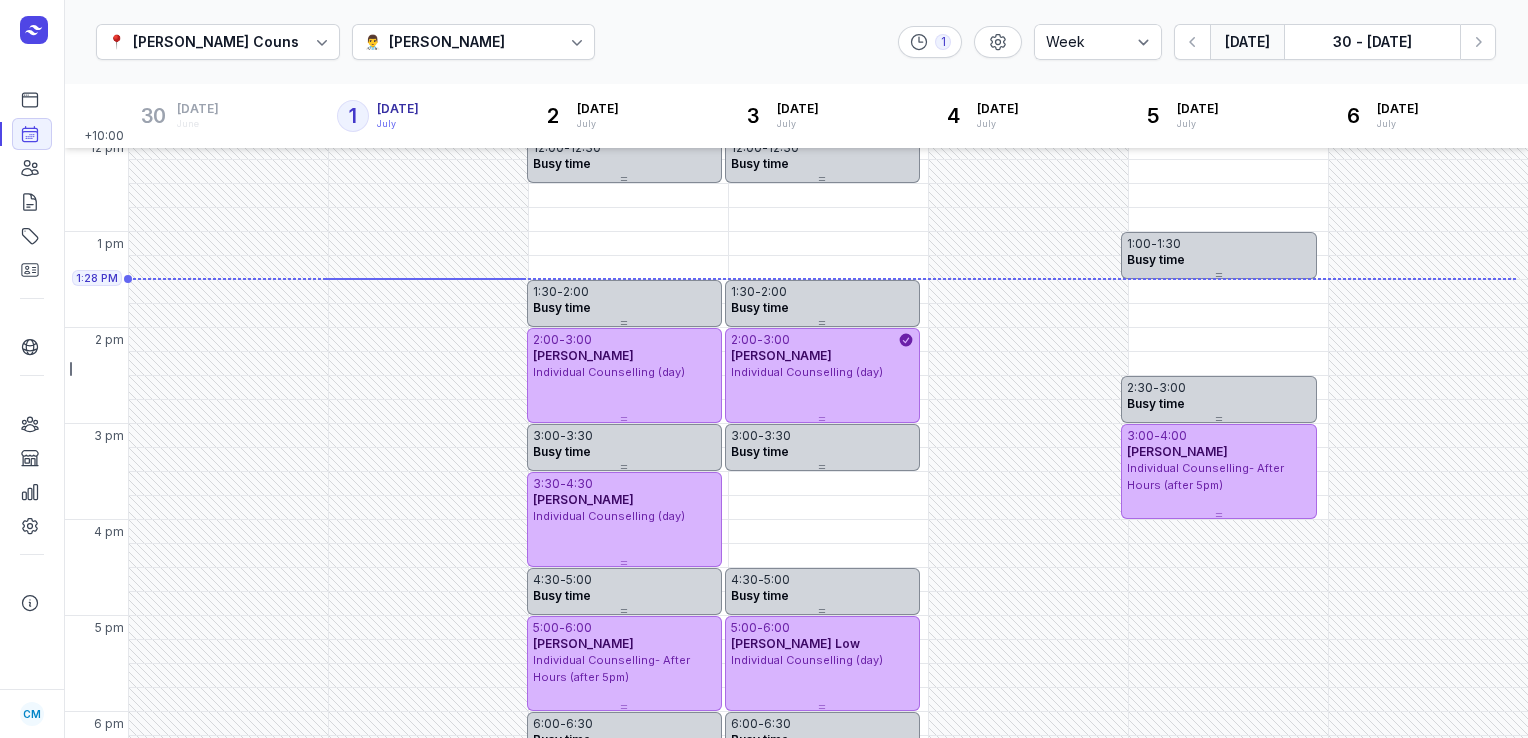 scroll, scrollTop: 405, scrollLeft: 0, axis: vertical 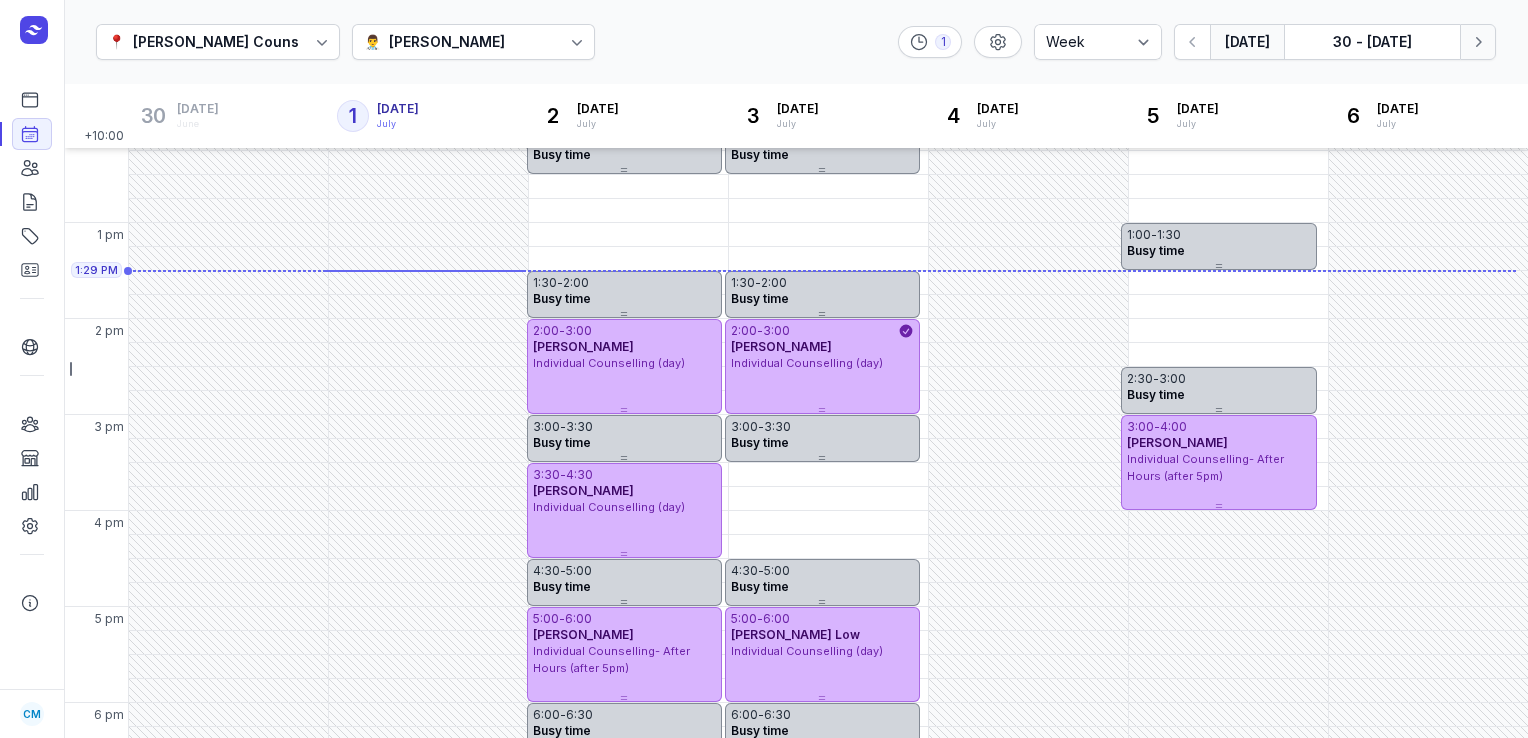 click 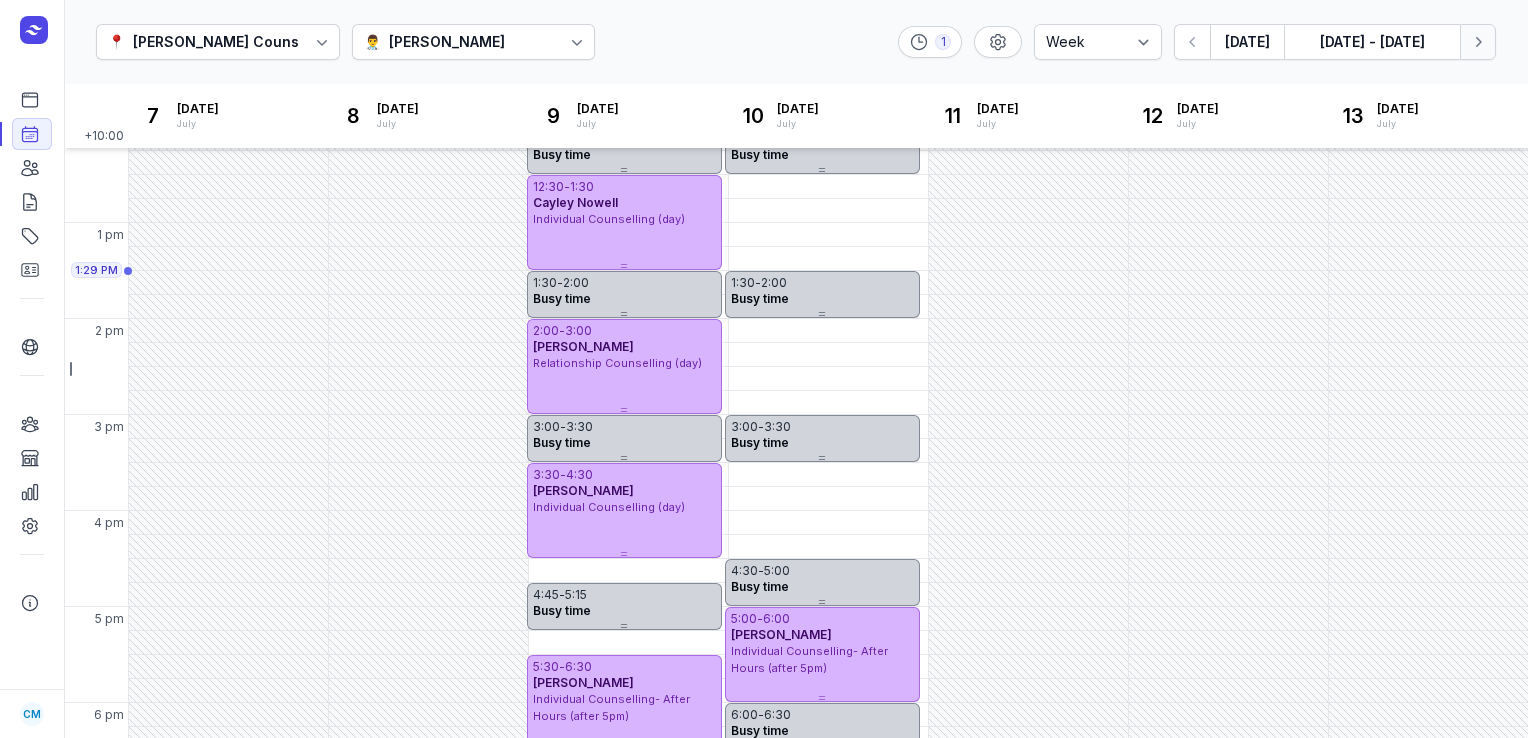 click 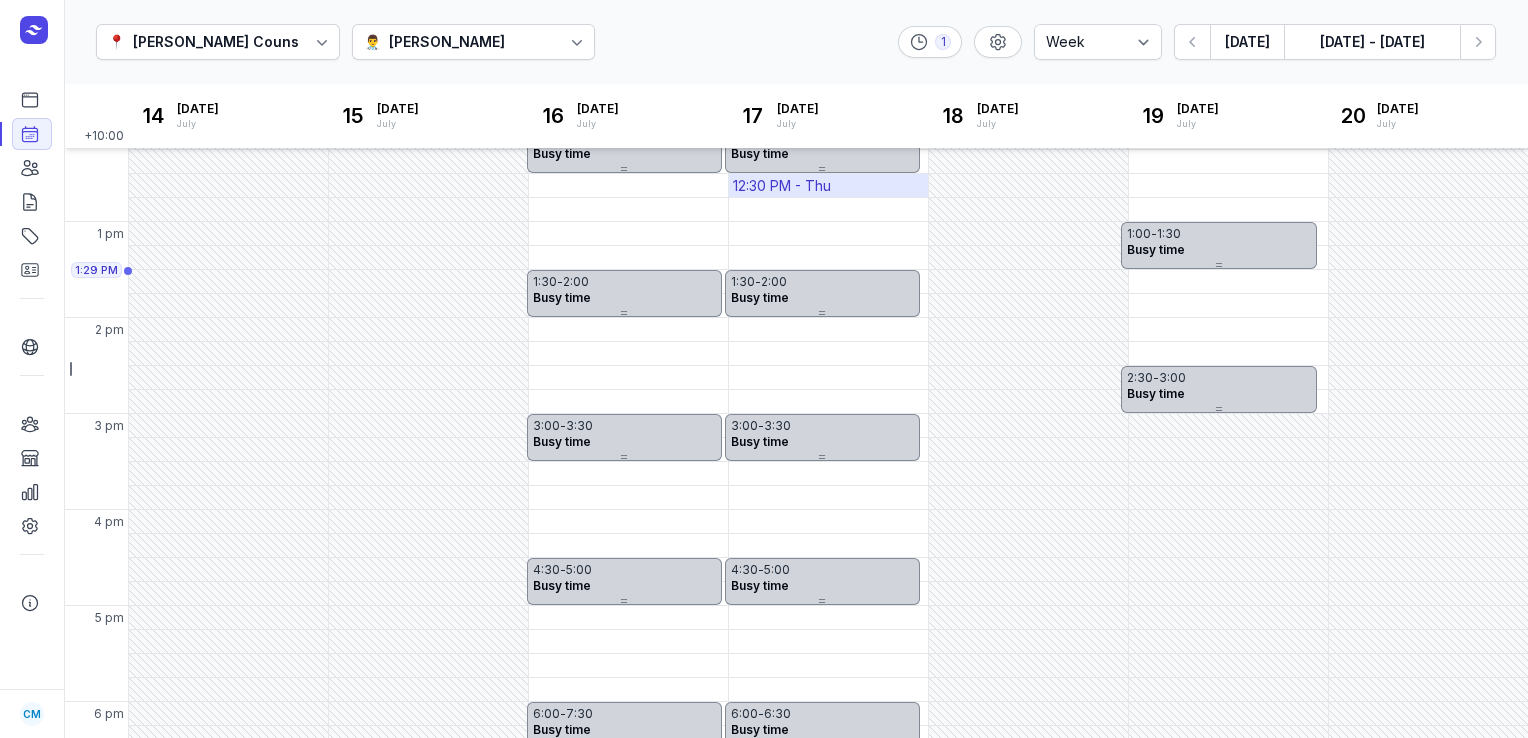 scroll, scrollTop: 408, scrollLeft: 0, axis: vertical 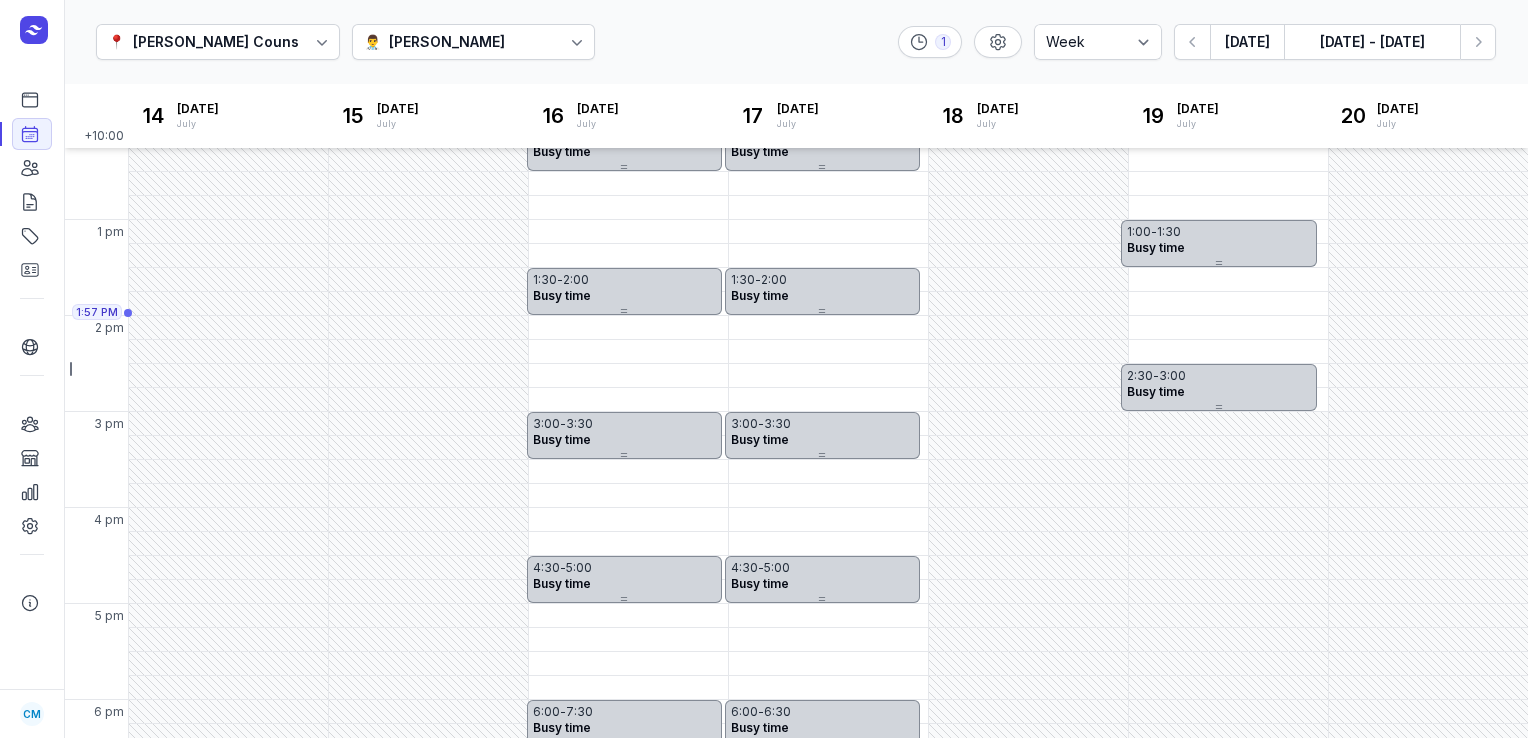 click on "[PERSON_NAME]" at bounding box center [447, 42] 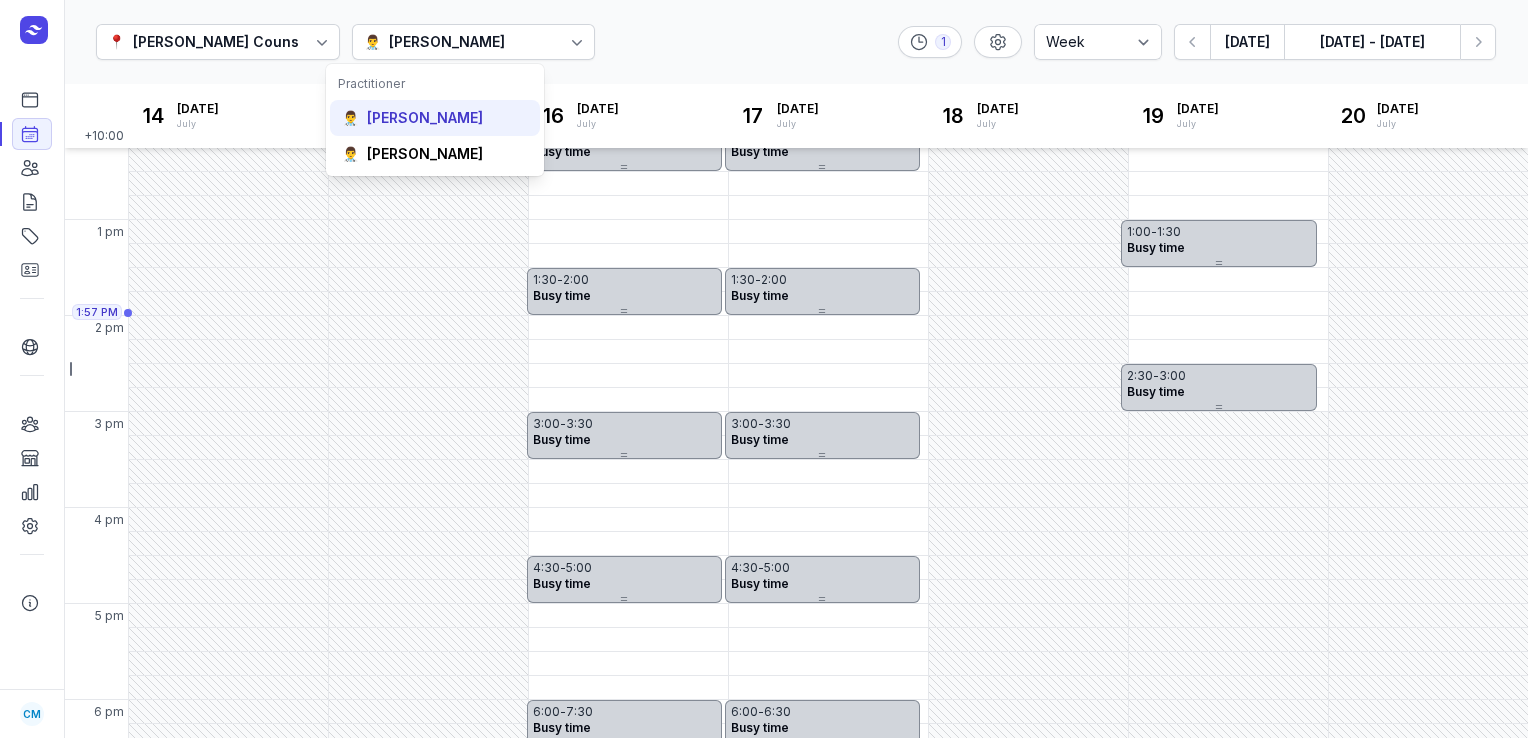 click on "[PERSON_NAME]" at bounding box center (425, 118) 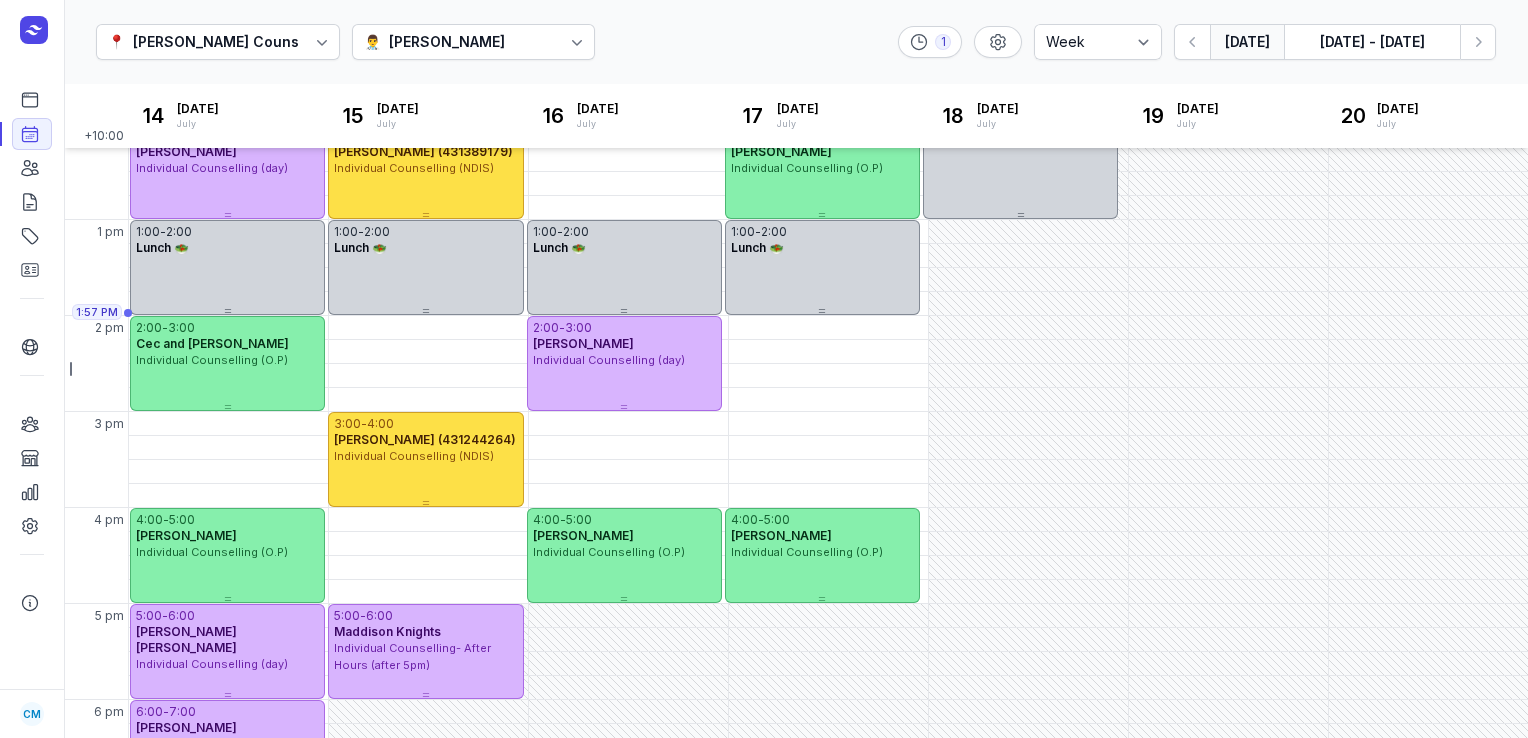 click on "[DATE]" at bounding box center [1247, 42] 